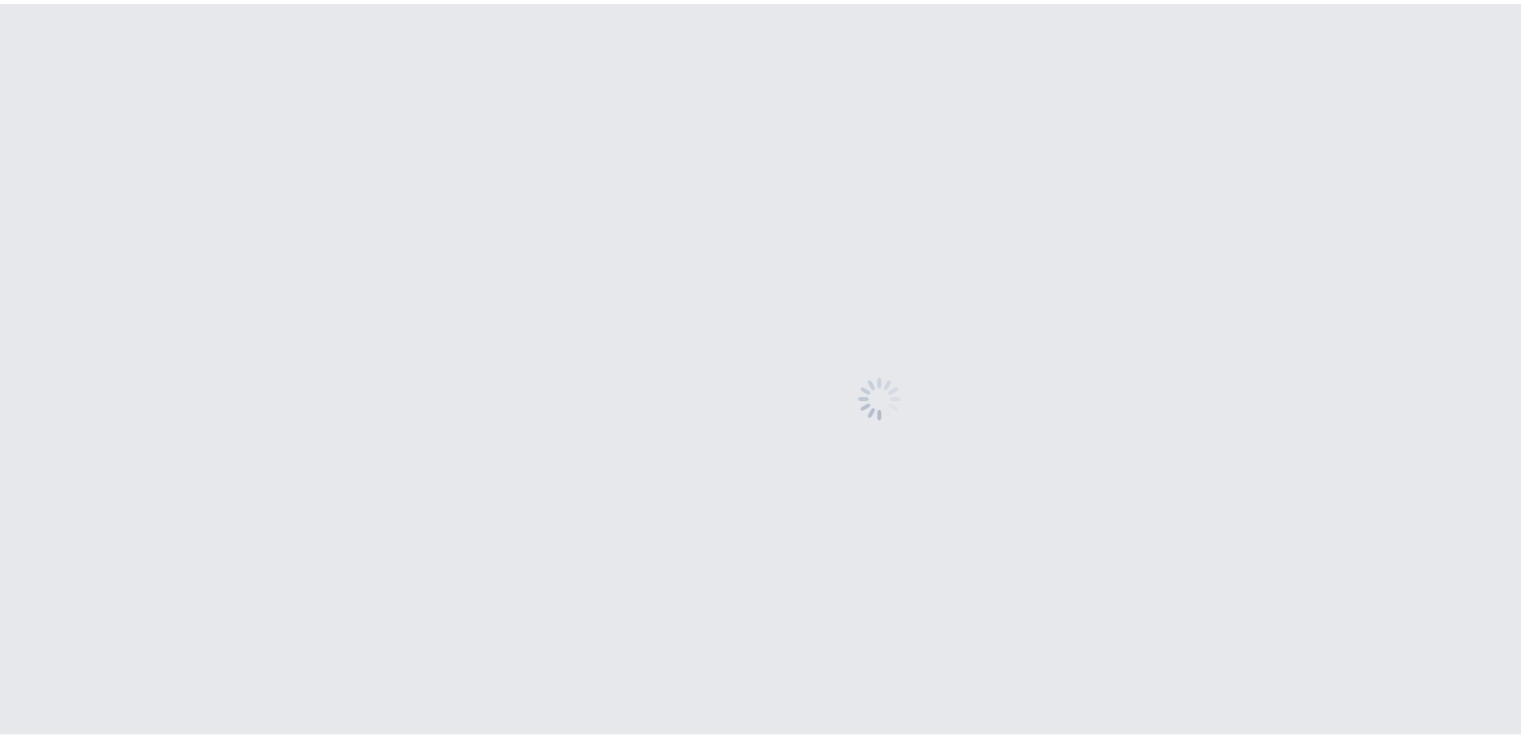 scroll, scrollTop: 0, scrollLeft: 0, axis: both 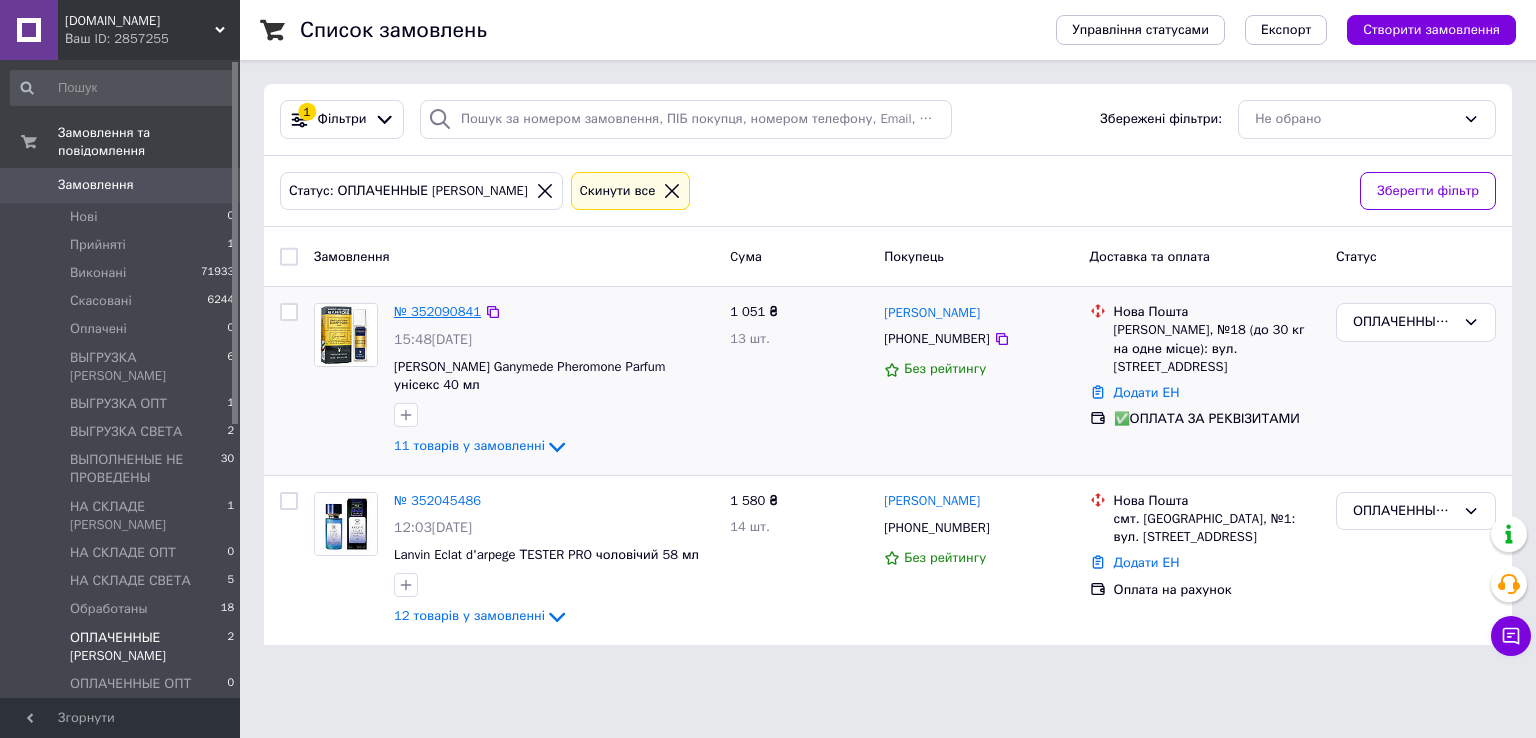 click on "№ 352090841" at bounding box center (437, 311) 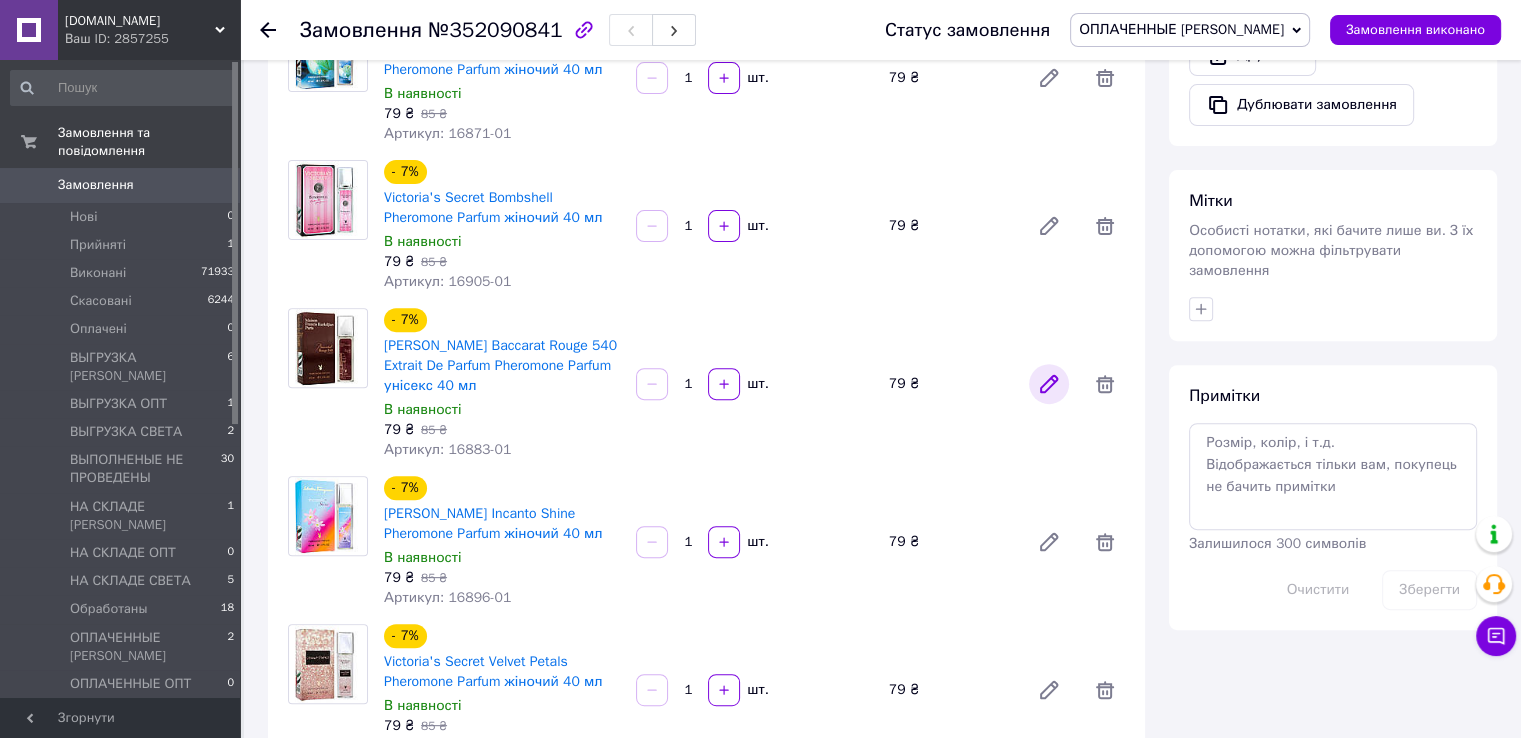 scroll, scrollTop: 600, scrollLeft: 0, axis: vertical 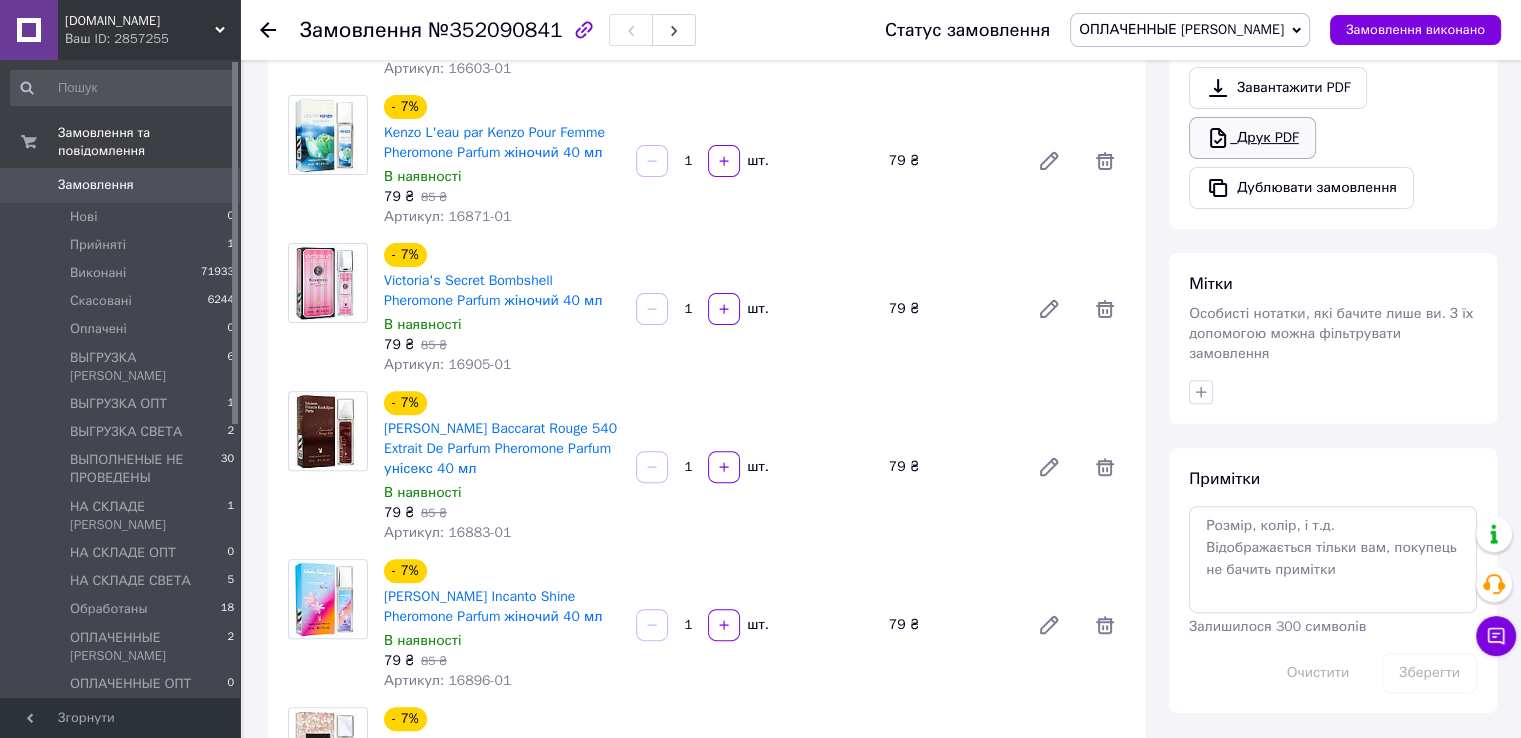 click on "Друк PDF" at bounding box center [1252, 138] 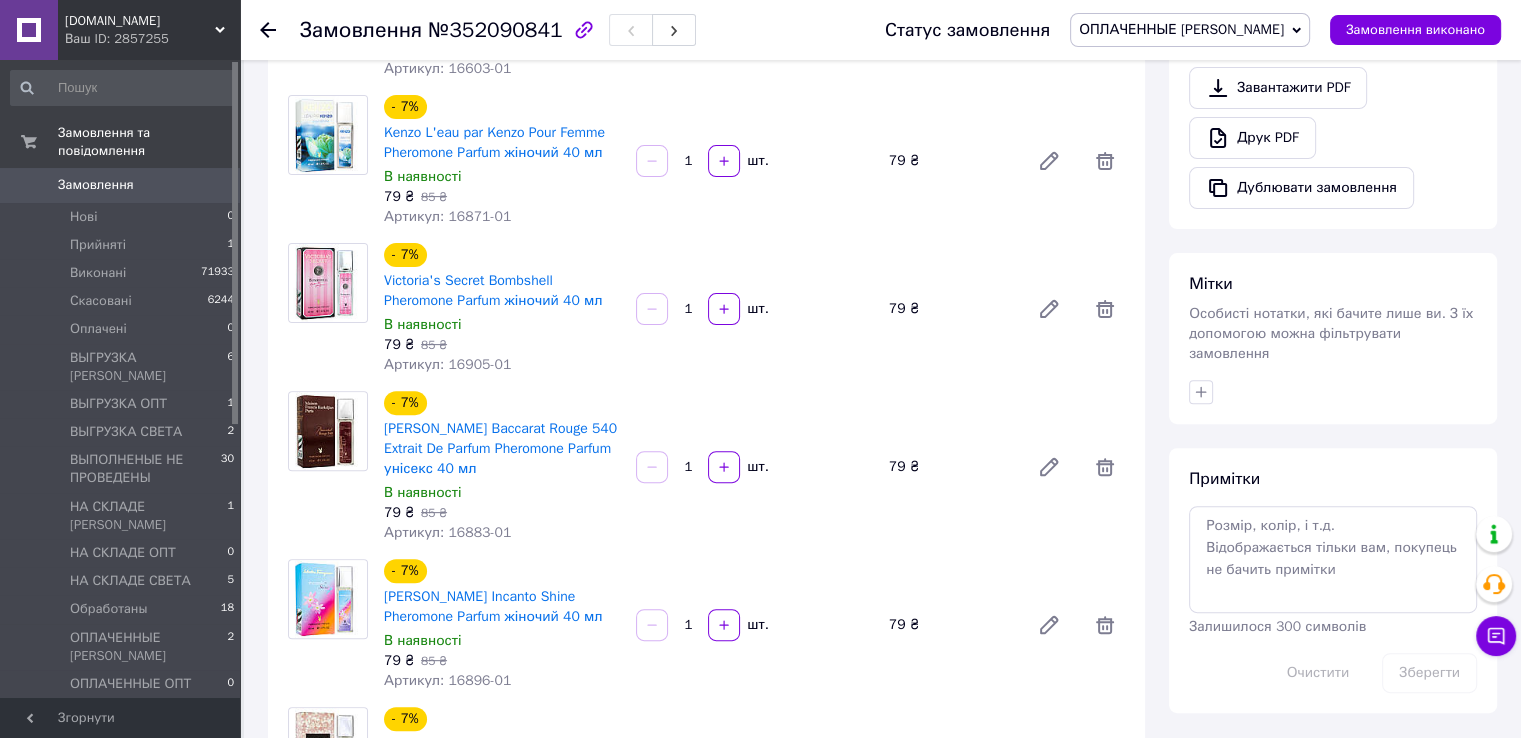 click 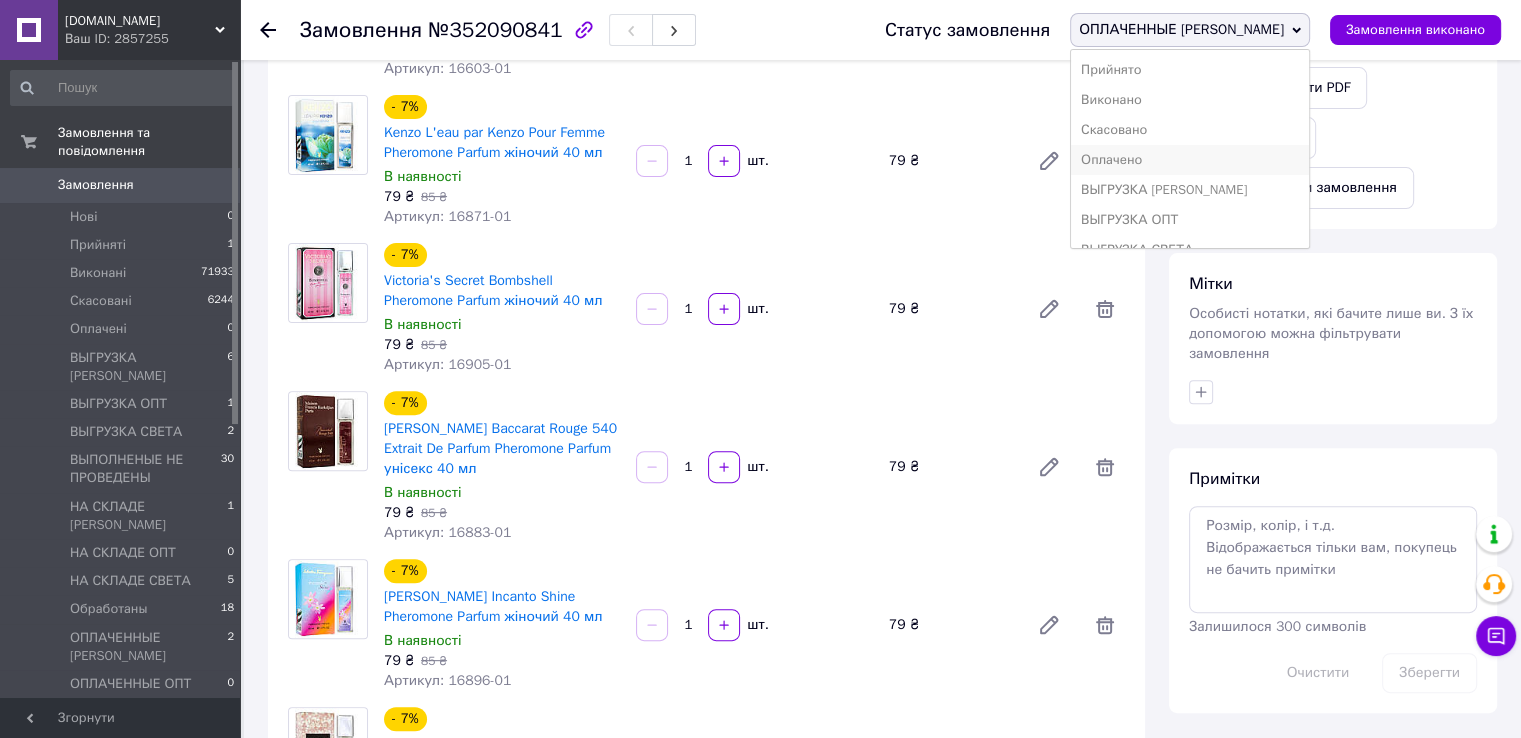 scroll, scrollTop: 100, scrollLeft: 0, axis: vertical 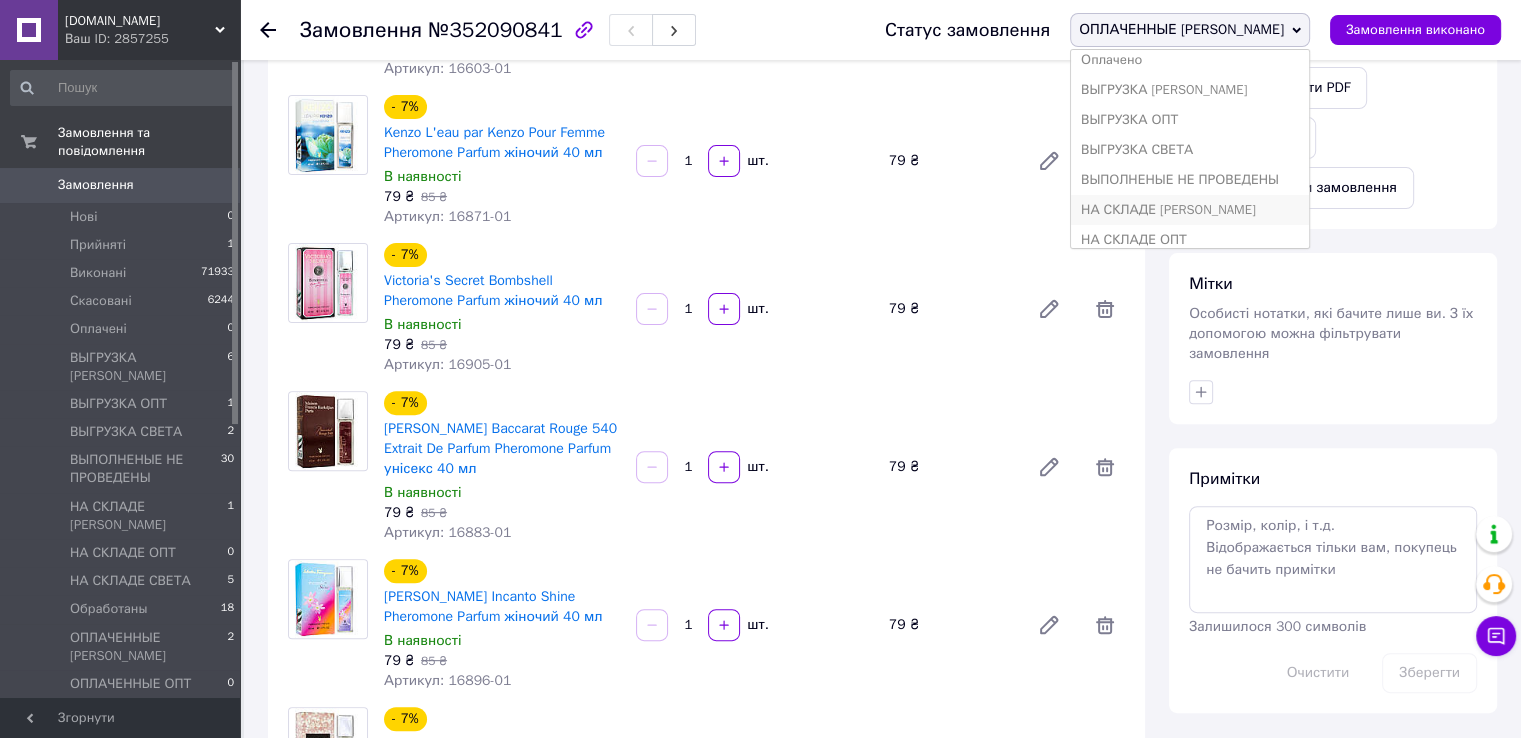 click on "НА СКЛАДЕ [PERSON_NAME]" at bounding box center [1190, 210] 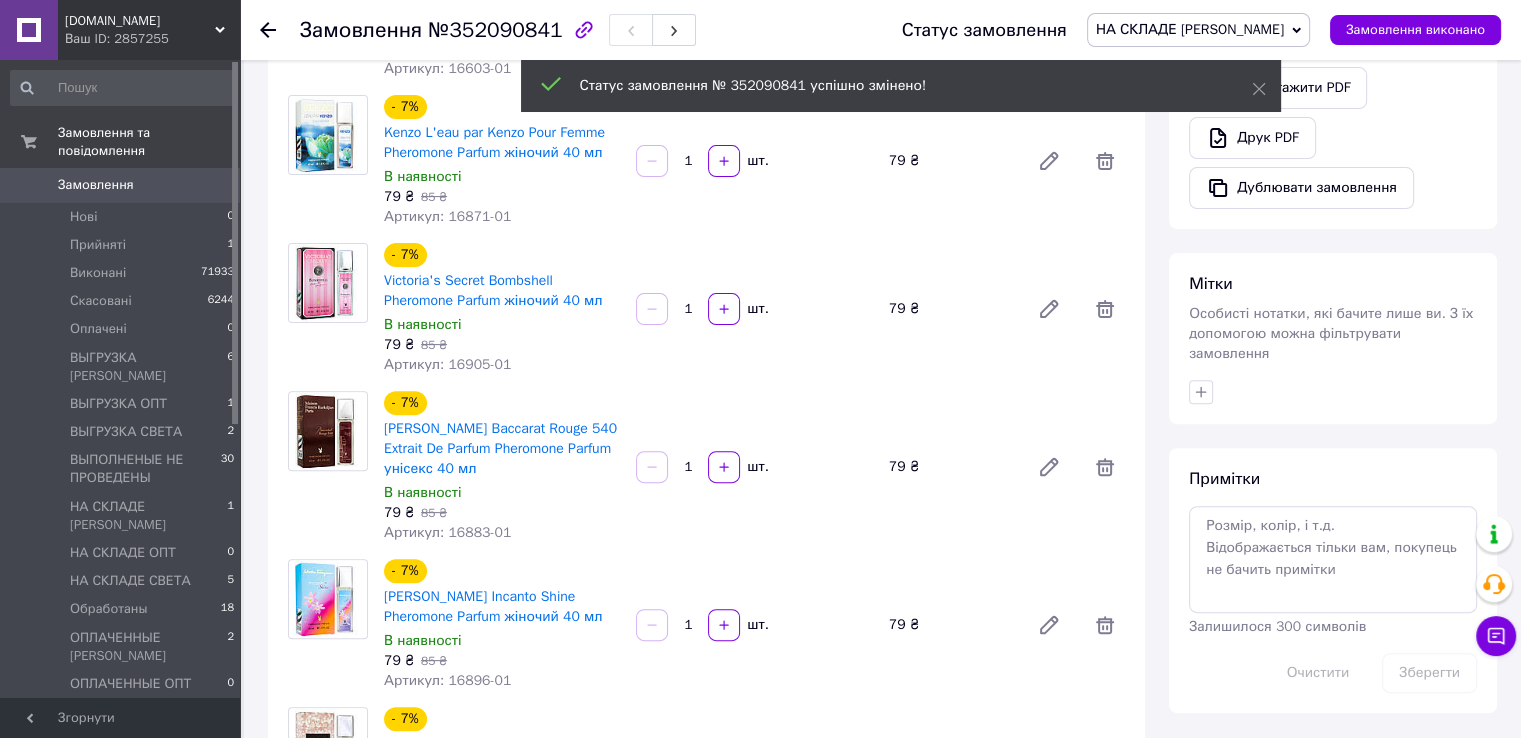 scroll, scrollTop: 0, scrollLeft: 0, axis: both 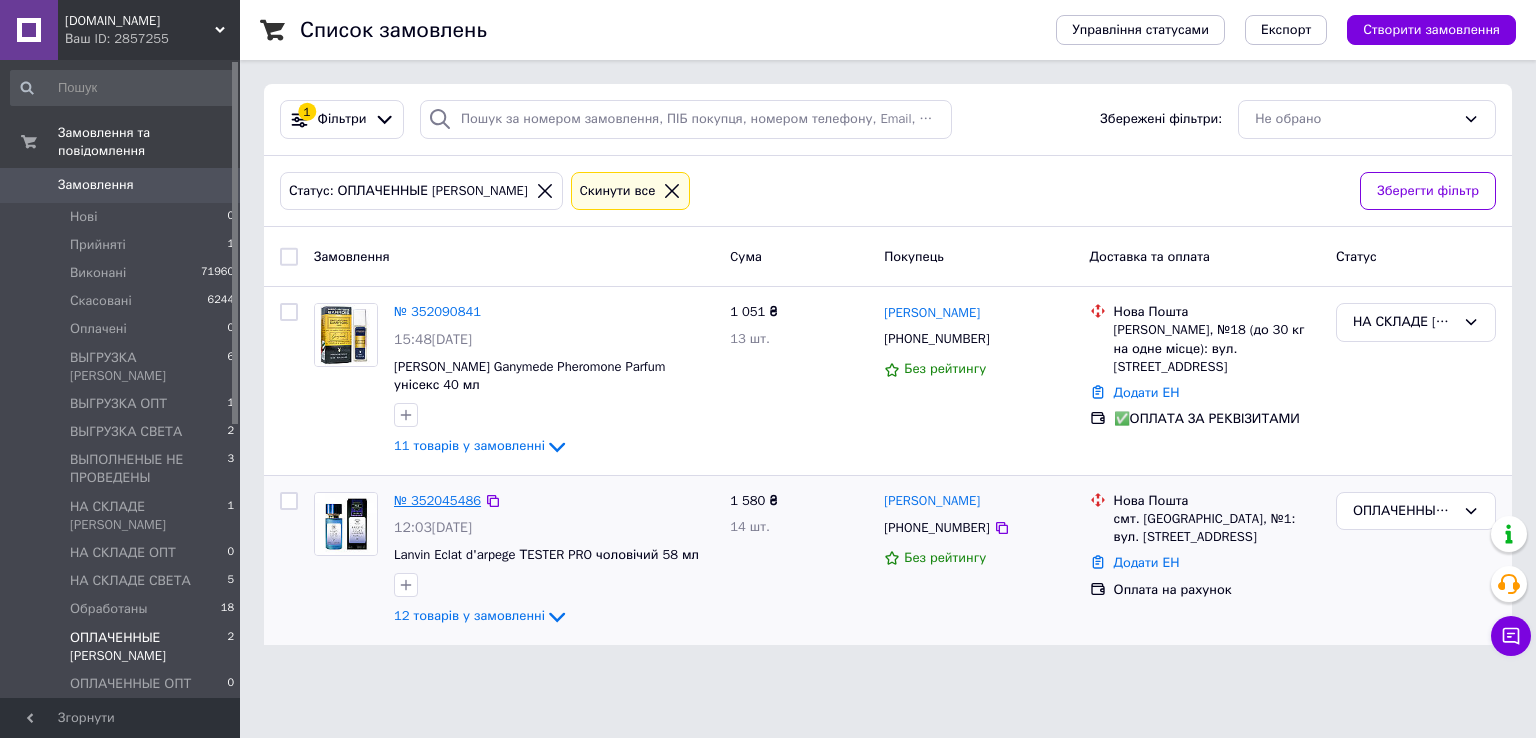 click on "№ 352045486" at bounding box center (437, 500) 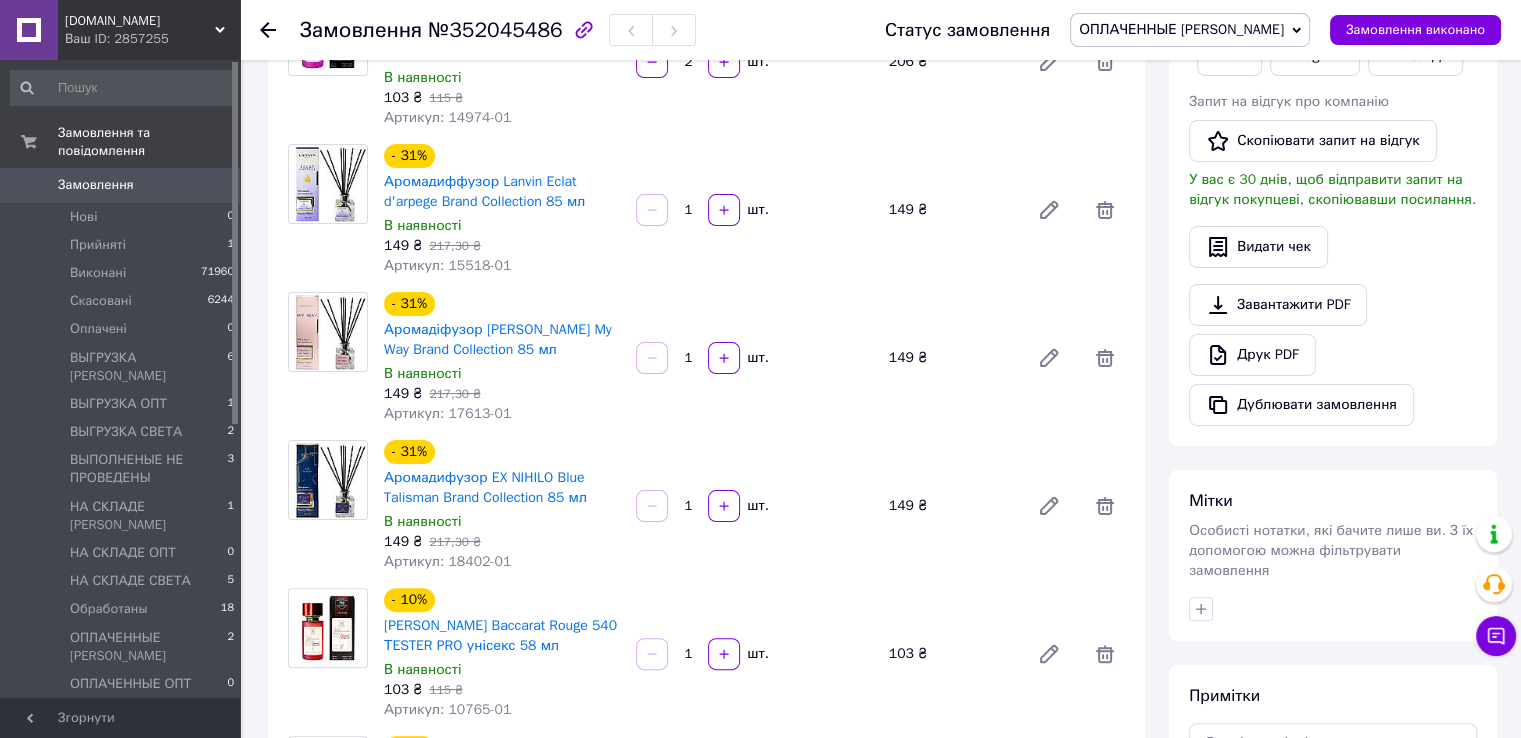 scroll, scrollTop: 300, scrollLeft: 0, axis: vertical 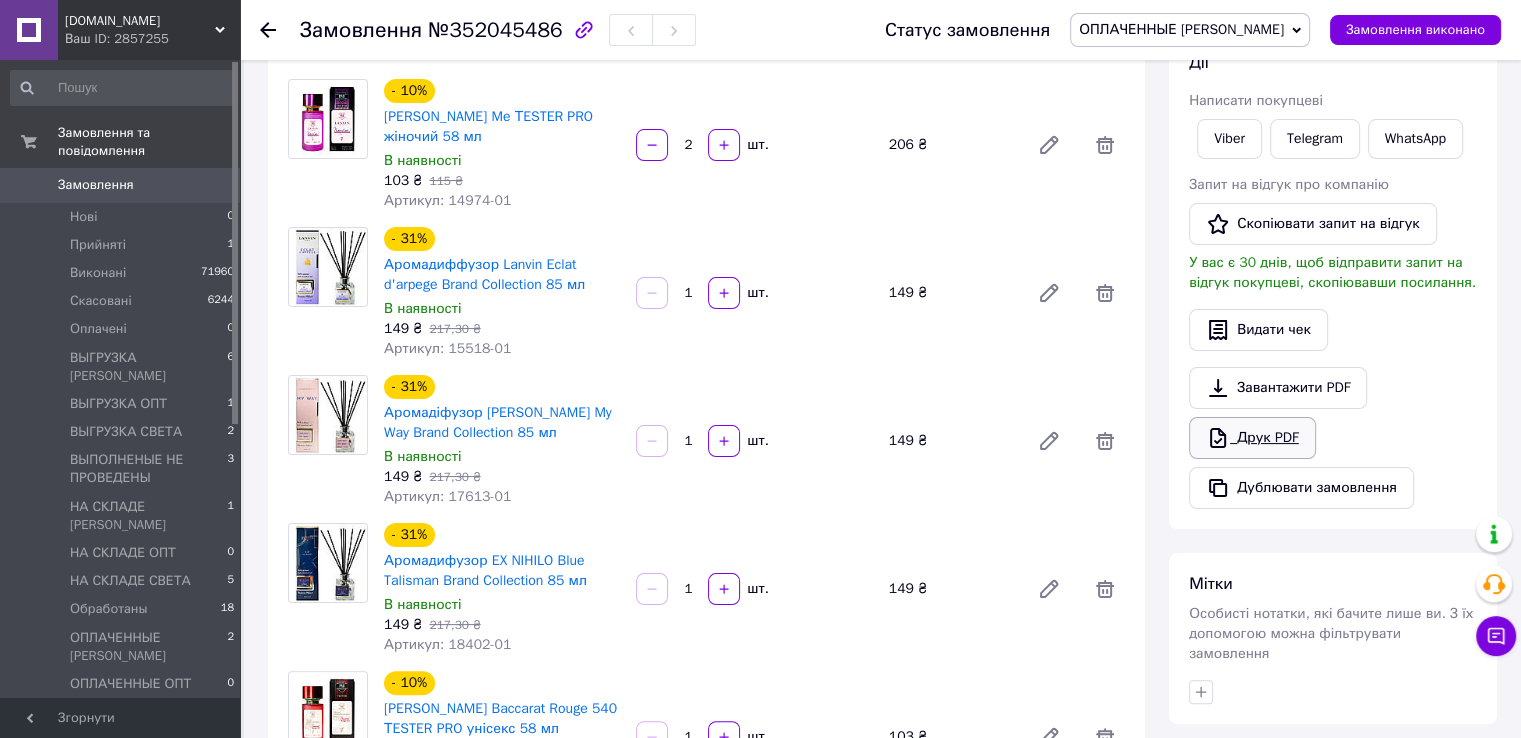 click on "Друк PDF" at bounding box center (1252, 438) 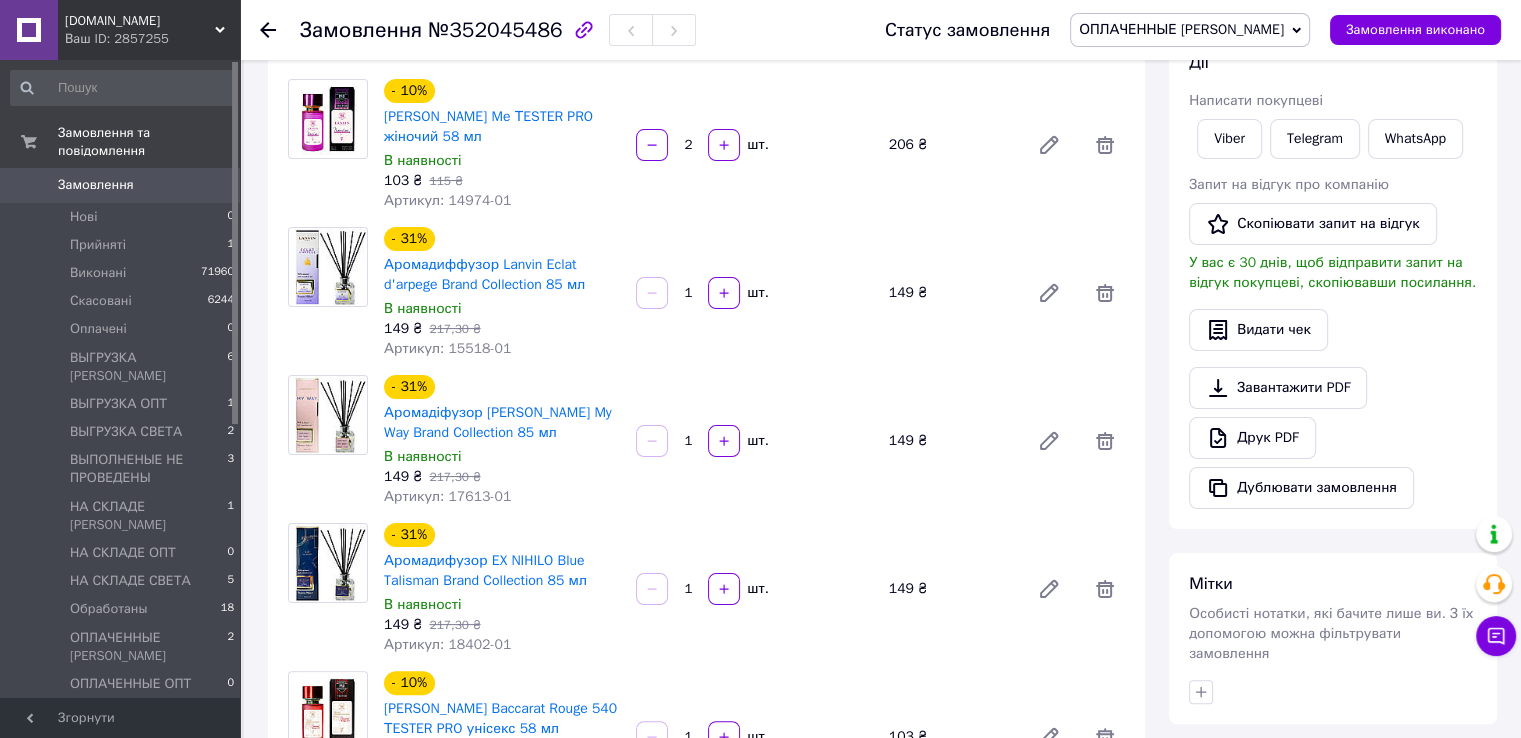 click 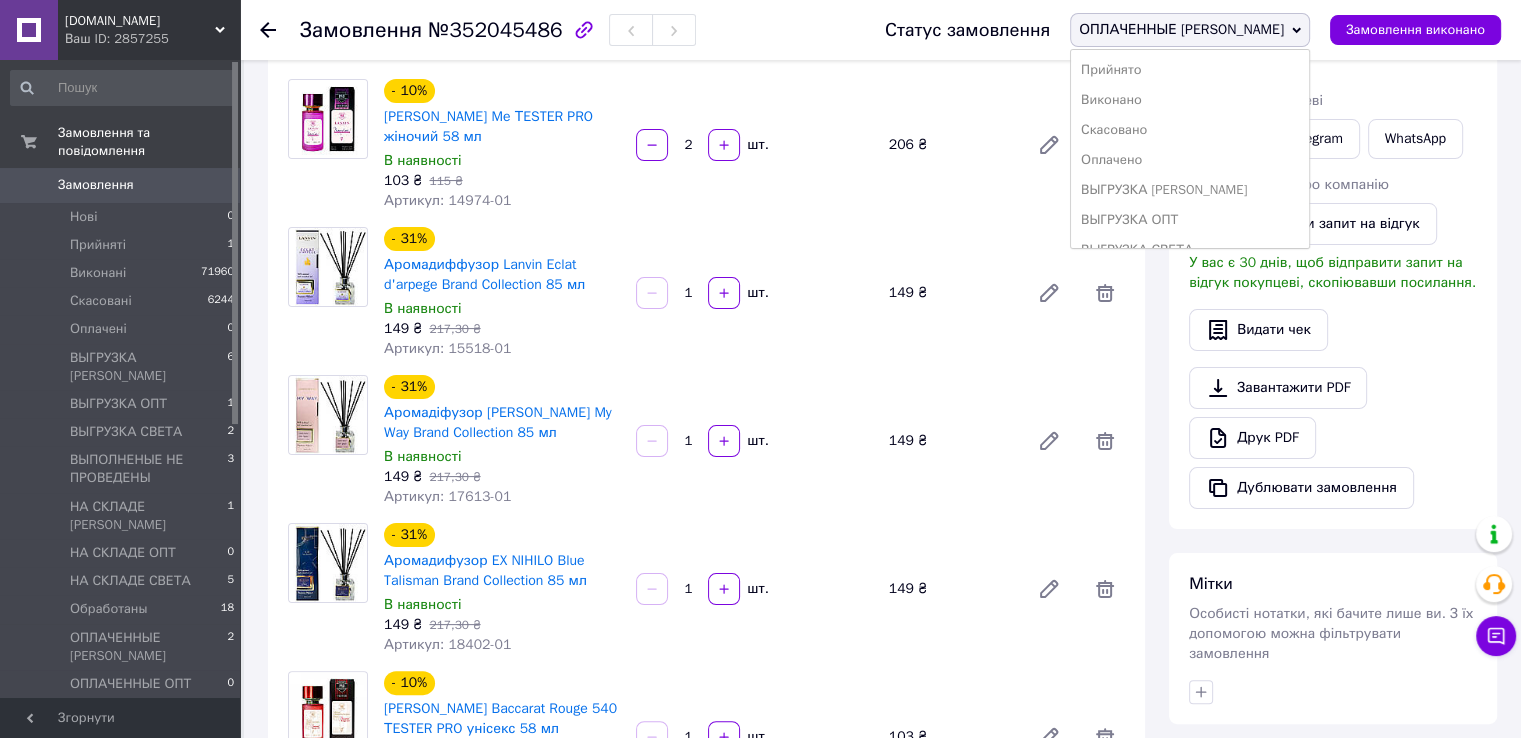 scroll, scrollTop: 400, scrollLeft: 0, axis: vertical 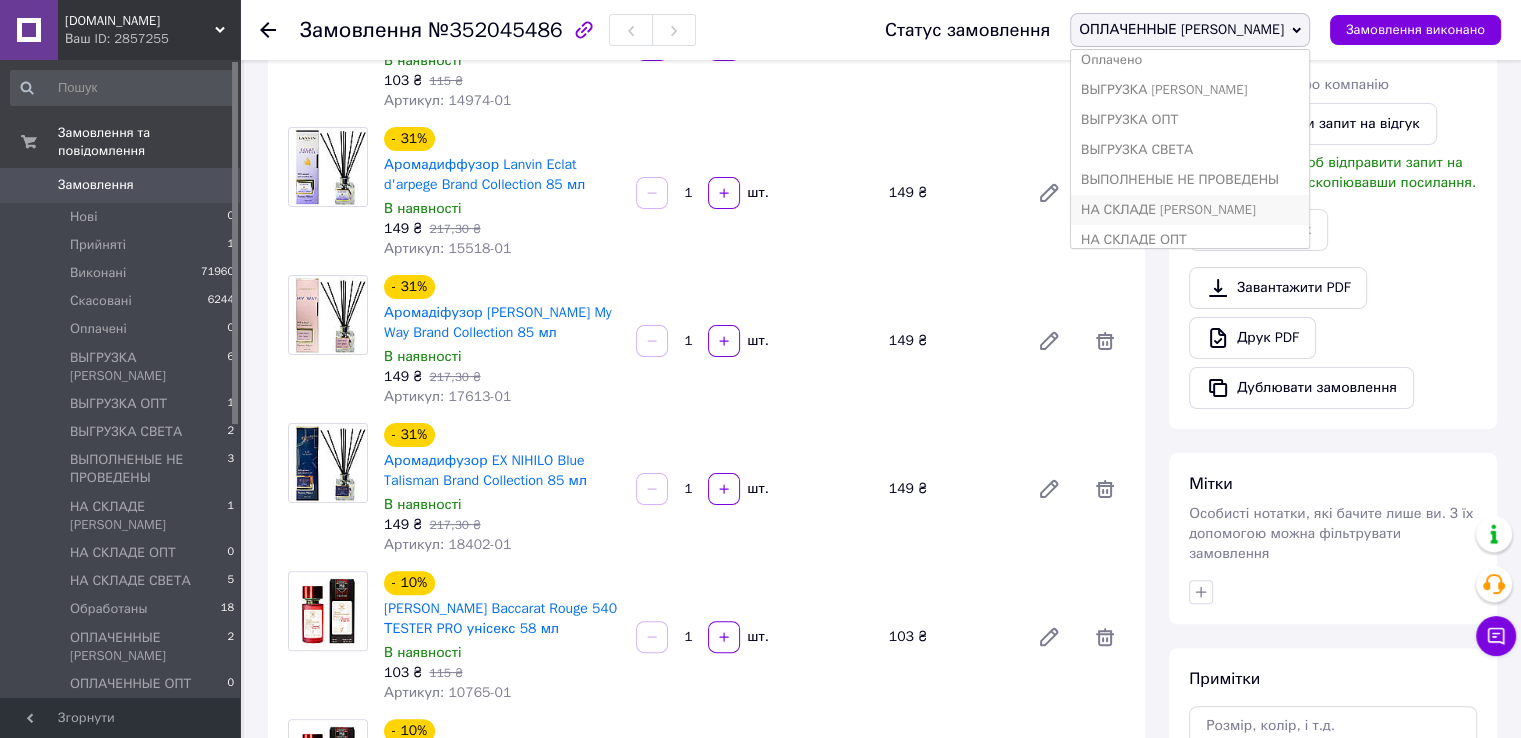click on "НА СКЛАДЕ [PERSON_NAME]" at bounding box center (1190, 210) 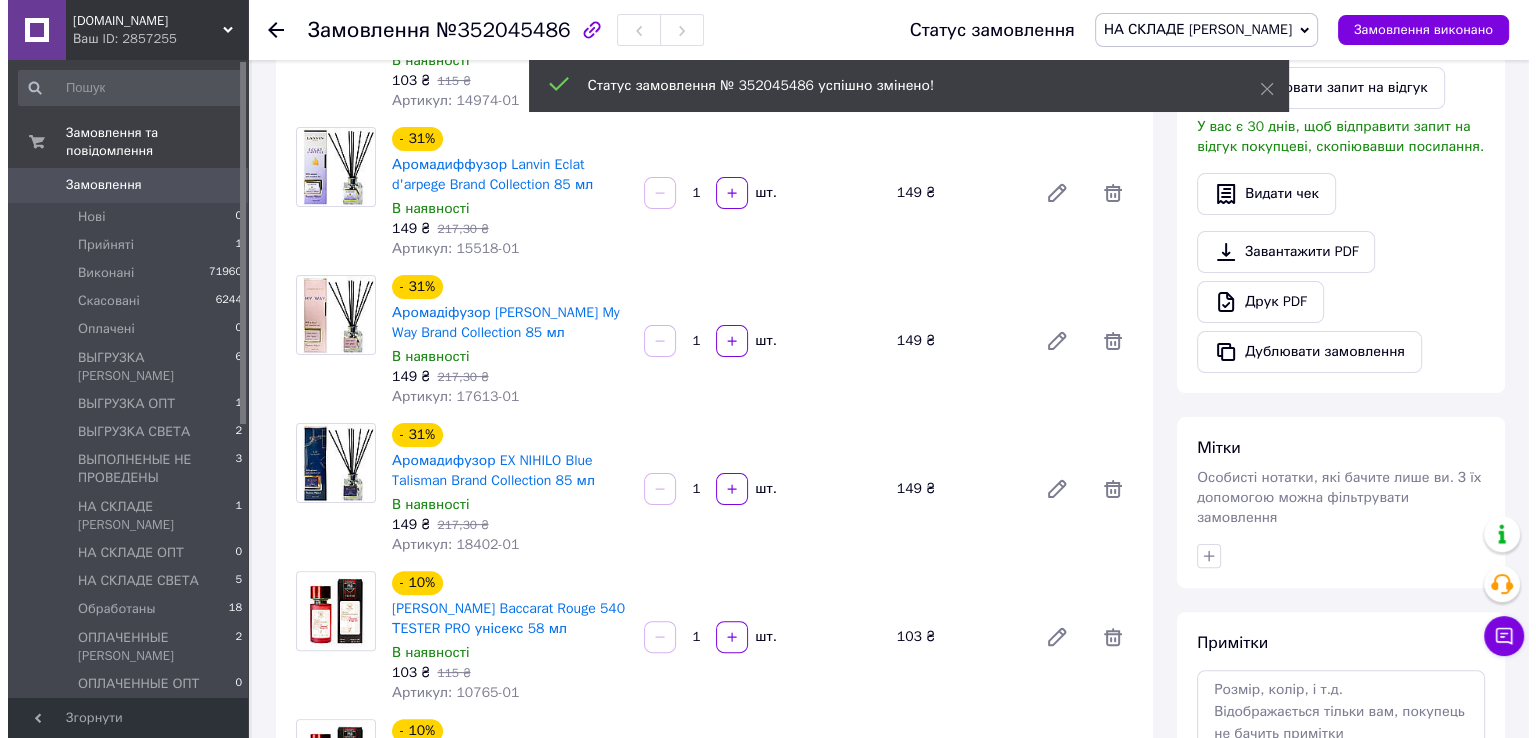scroll, scrollTop: 0, scrollLeft: 0, axis: both 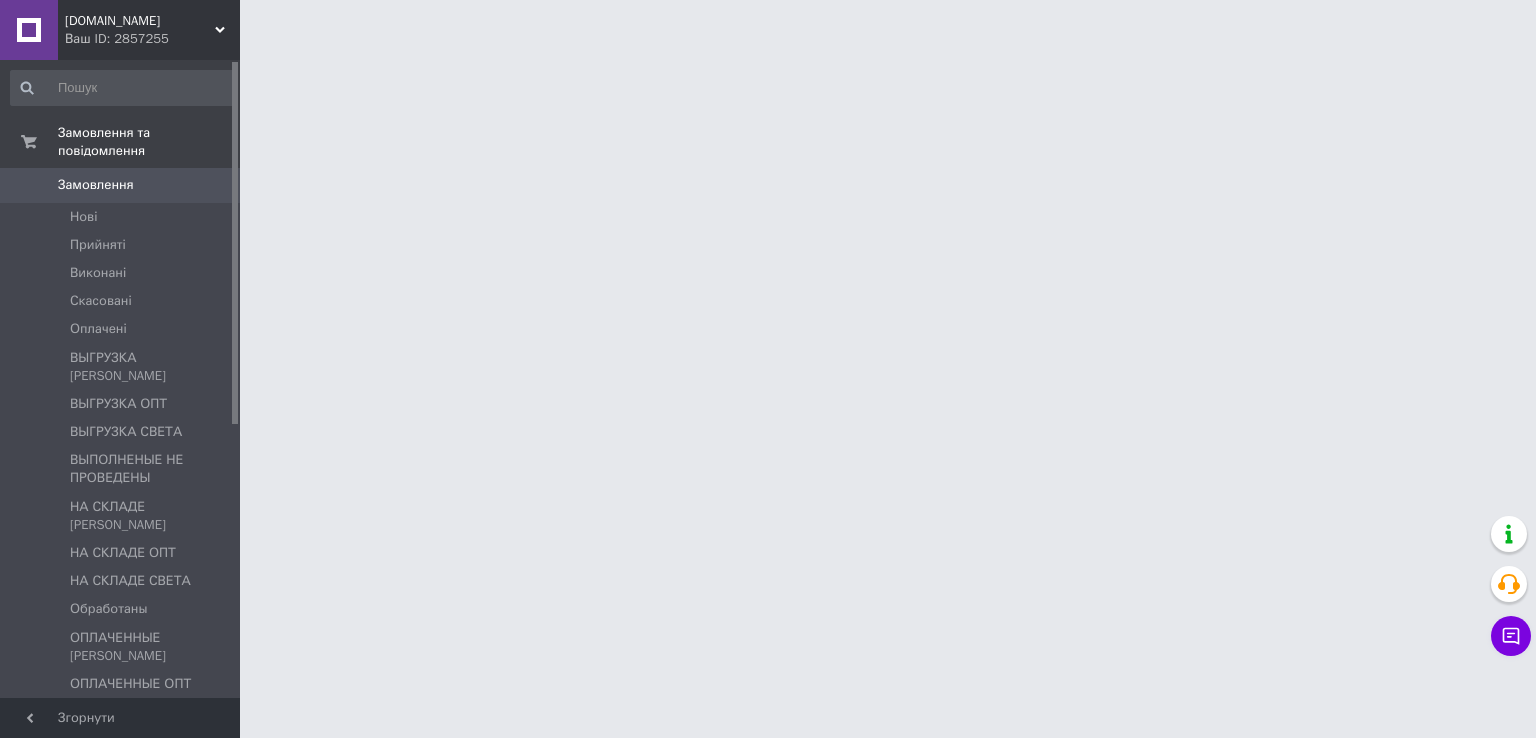 click on "Mir-kosmetik.com.ua Ваш ID: 2857255 Сайт Mir-kosmetik.com.ua Кабінет покупця Перевірити стан системи Сторінка на порталі 1tvshop.com Довідка Вийти Замовлення та повідомлення Замовлення 0 Нові Прийняті Виконані Скасовані Оплачені ВЫГРУЗКА НАТАША ВЫГРУЗКА ОПТ ВЫГРУЗКА СВЕТА ВЫПОЛНЕНЫЕ НЕ ПРОВЕДЕНЫ НА СКЛАДЕ НАТАША НА СКЛАДЕ ОПТ НА СКЛАДЕ СВЕТА Обработаны ОПЛАЧЕННЫЕ НАТАША ОПЛАЧЕННЫЕ ОПТ ОПЛАЧЕННЫЕ СВЕТА Повідомлення 0 Товари та послуги Сповіщення 0 0 Показники роботи компанії Панель управління Відгуки Покупатели Каталог ProSale" at bounding box center [768, 25] 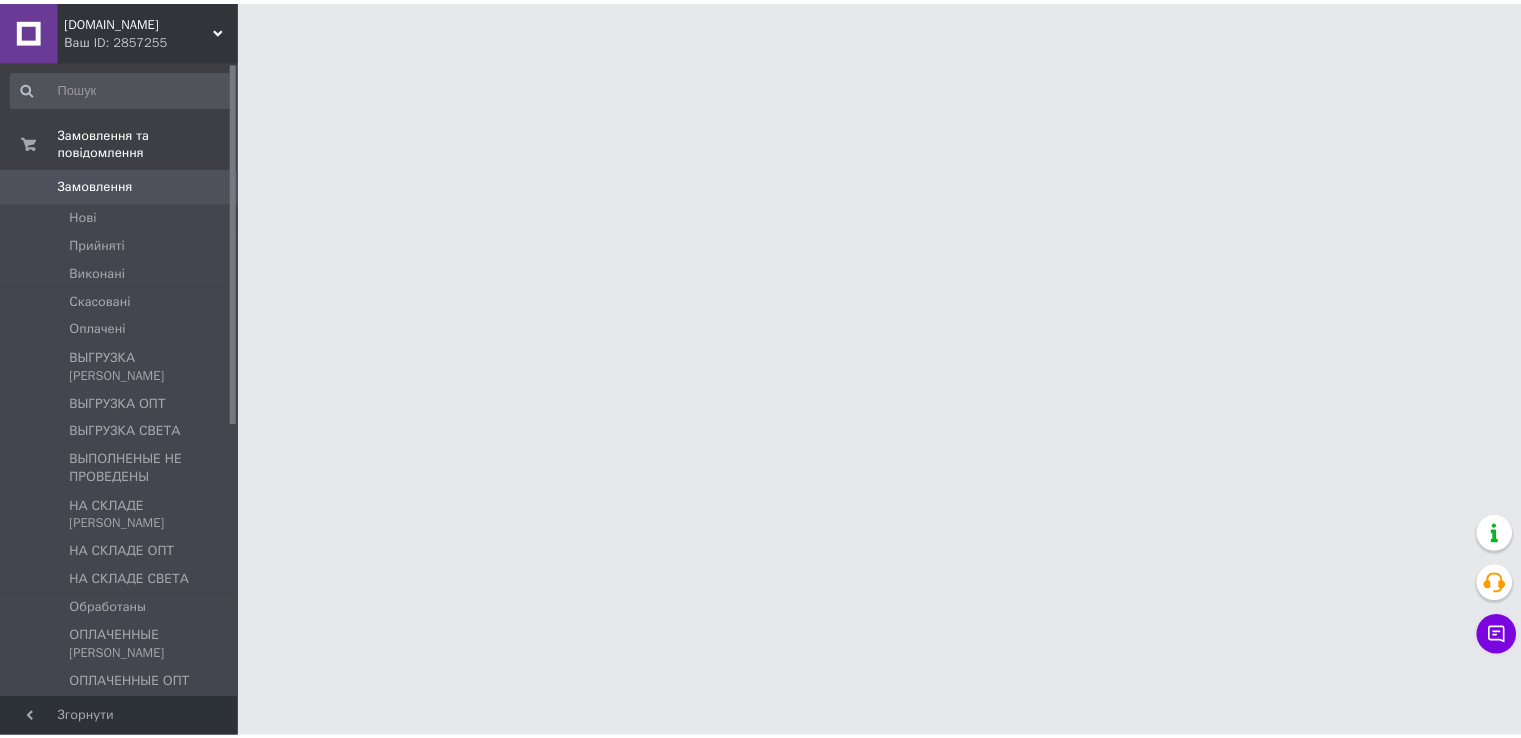 scroll, scrollTop: 0, scrollLeft: 0, axis: both 